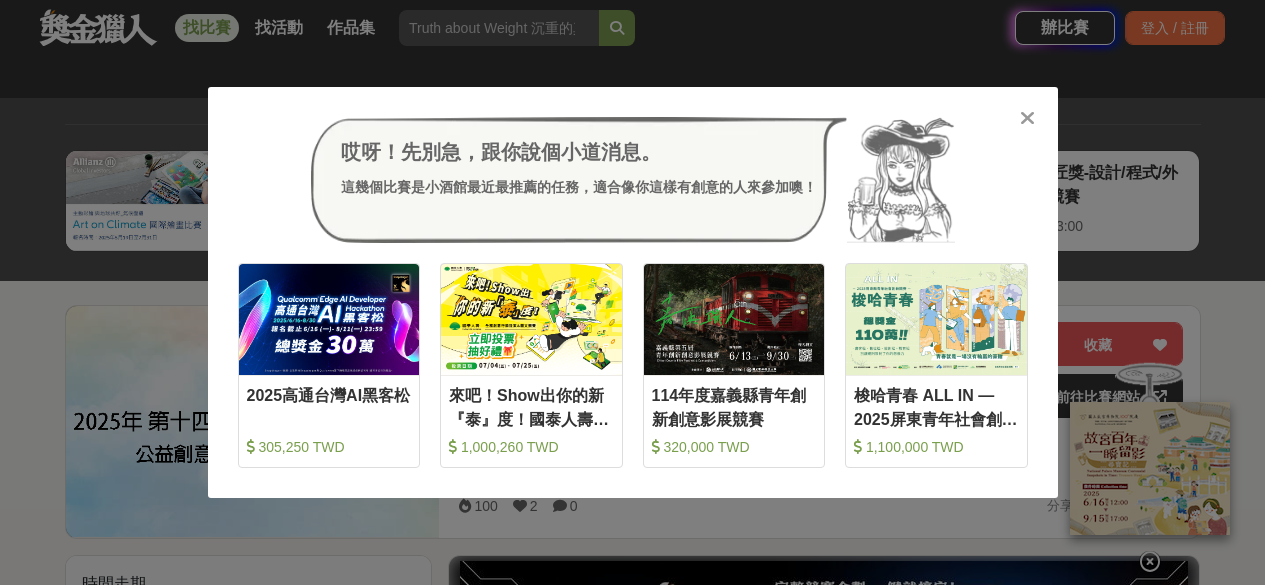scroll, scrollTop: 206, scrollLeft: 0, axis: vertical 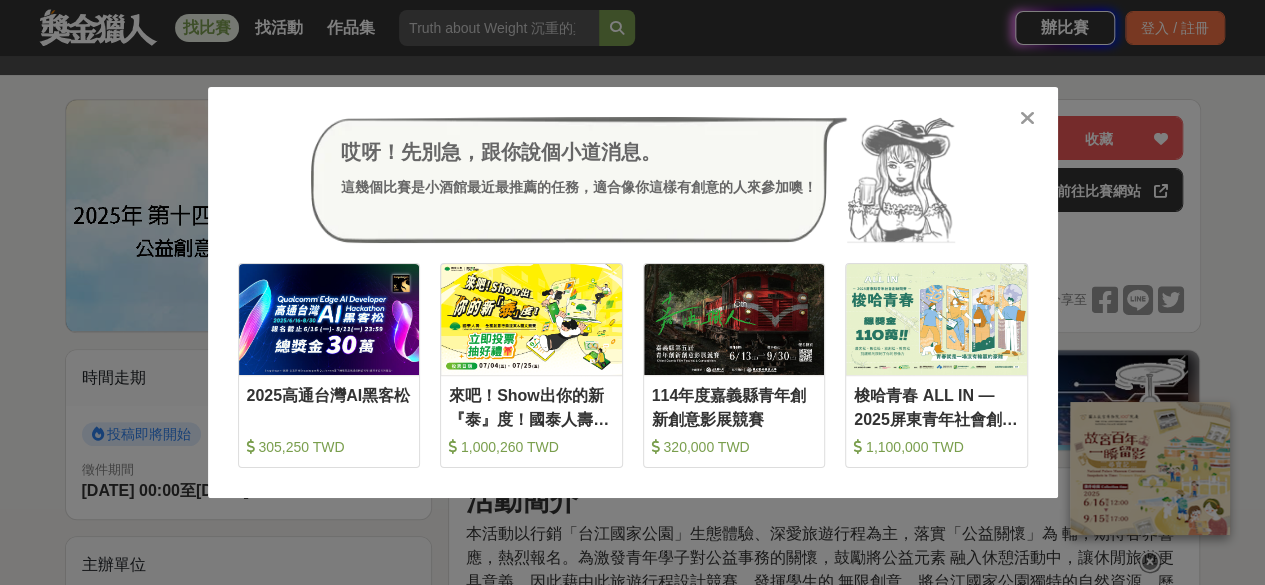 click at bounding box center (1027, 118) 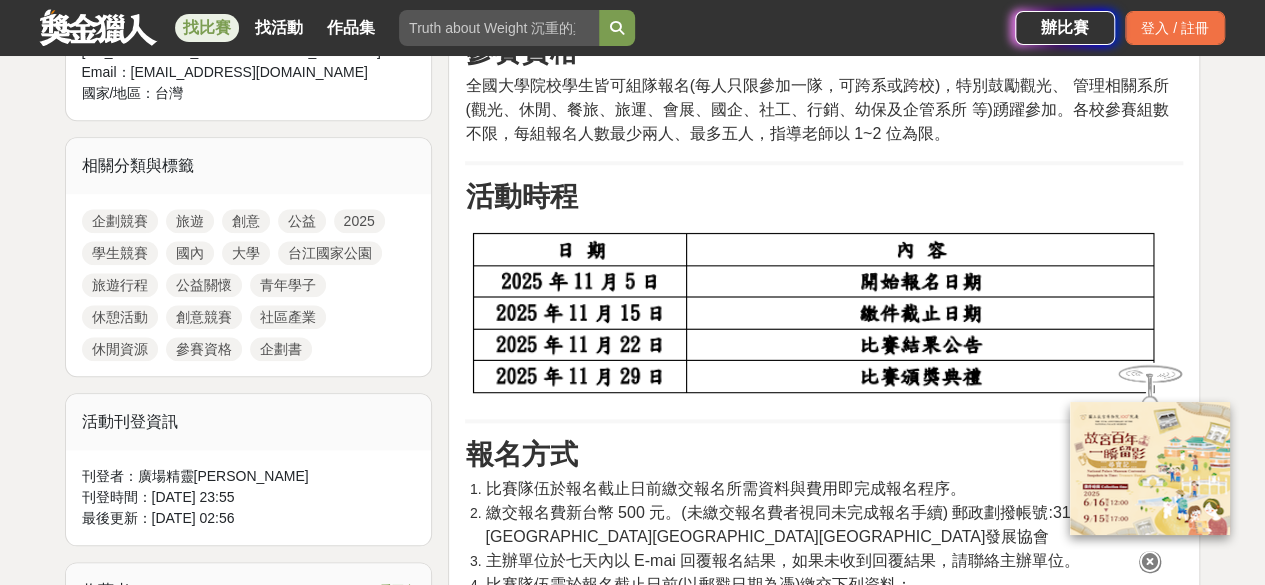 scroll, scrollTop: 847, scrollLeft: 0, axis: vertical 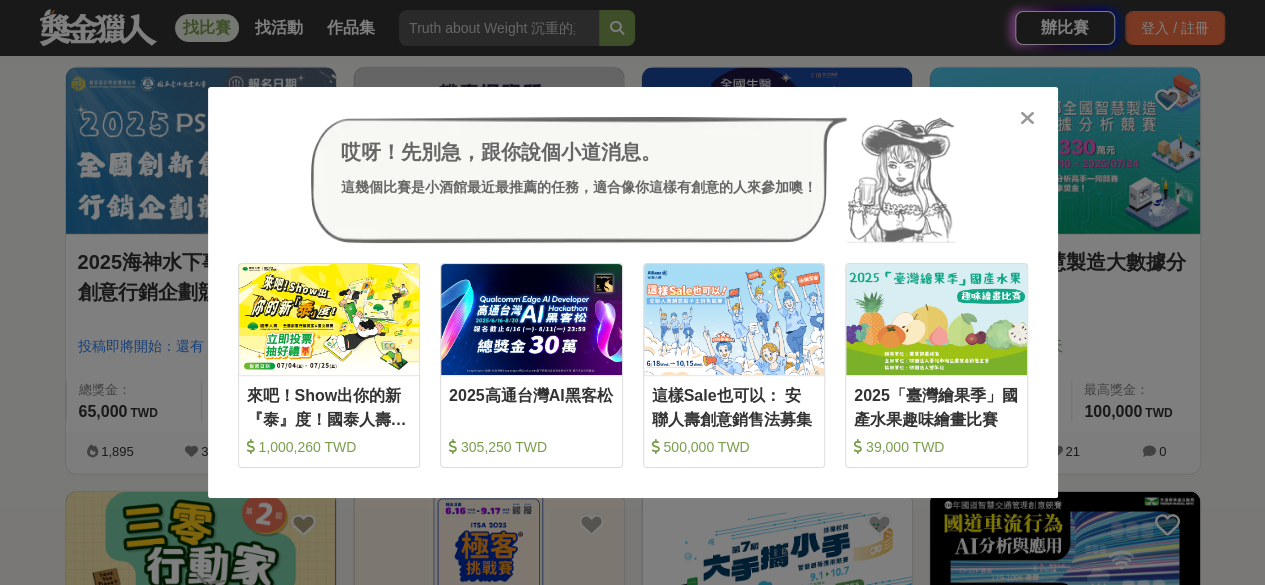 click at bounding box center (1027, 118) 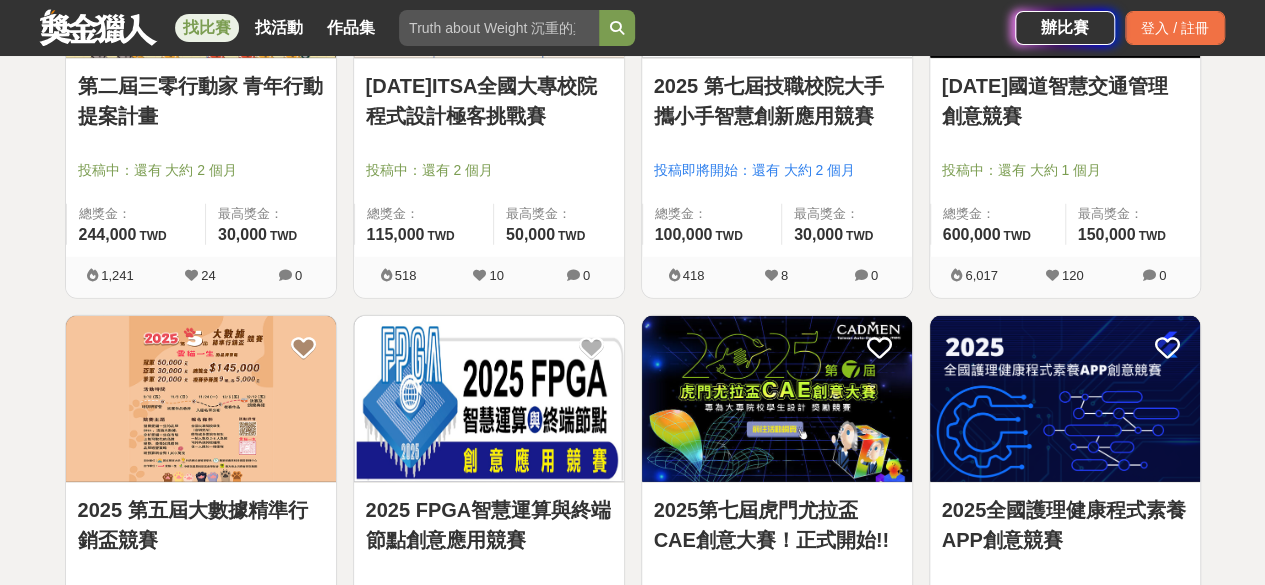 scroll, scrollTop: 2676, scrollLeft: 0, axis: vertical 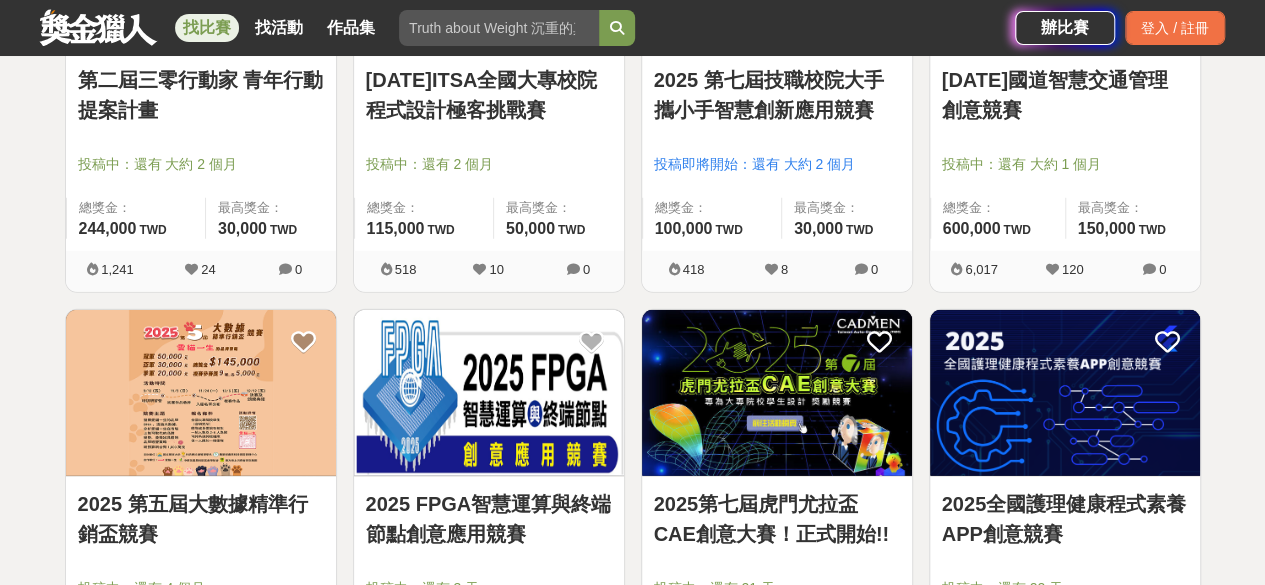 click on "2025第七屆虎門尤拉盃CAE創意大賽！正式開始!!" at bounding box center (777, 519) 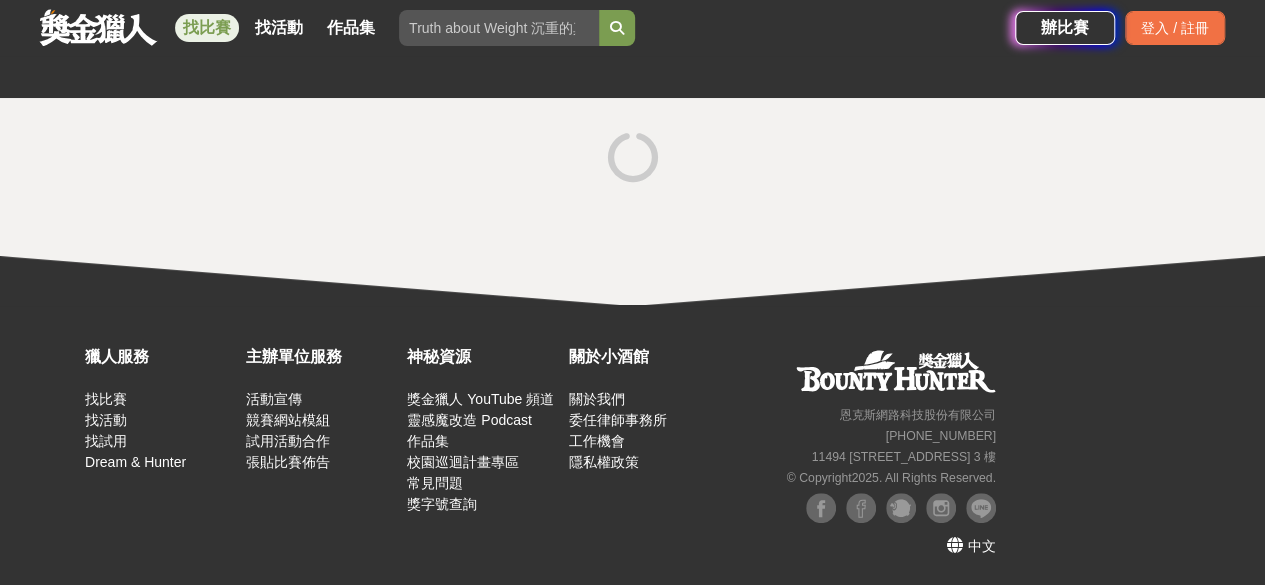 scroll, scrollTop: 0, scrollLeft: 0, axis: both 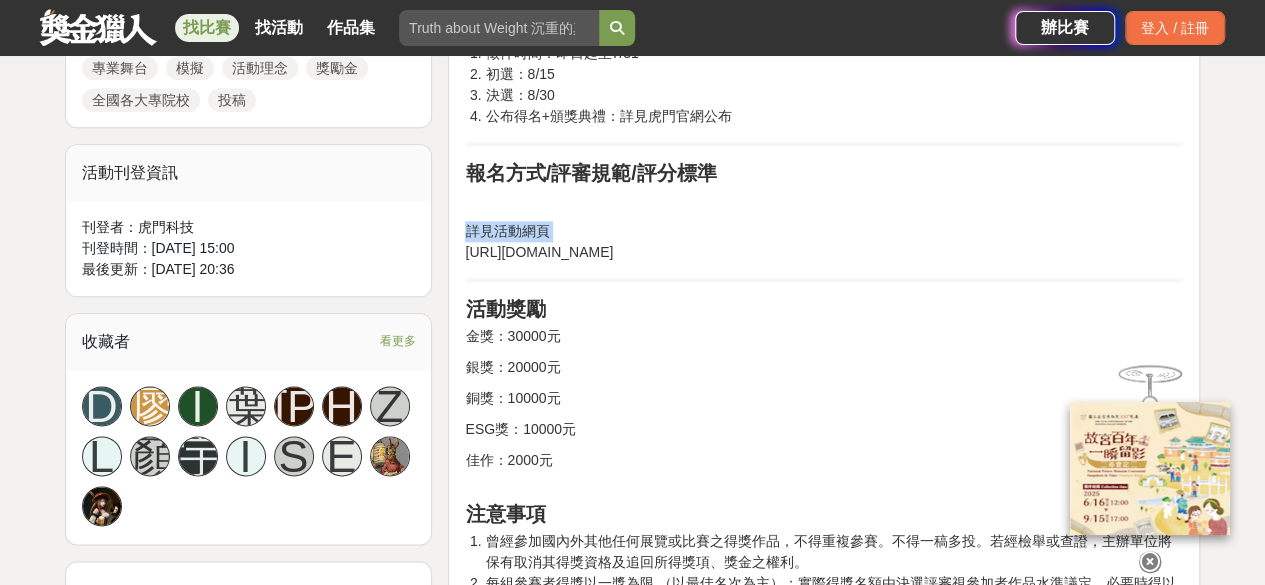 drag, startPoint x: 467, startPoint y: 245, endPoint x: 902, endPoint y: 245, distance: 435 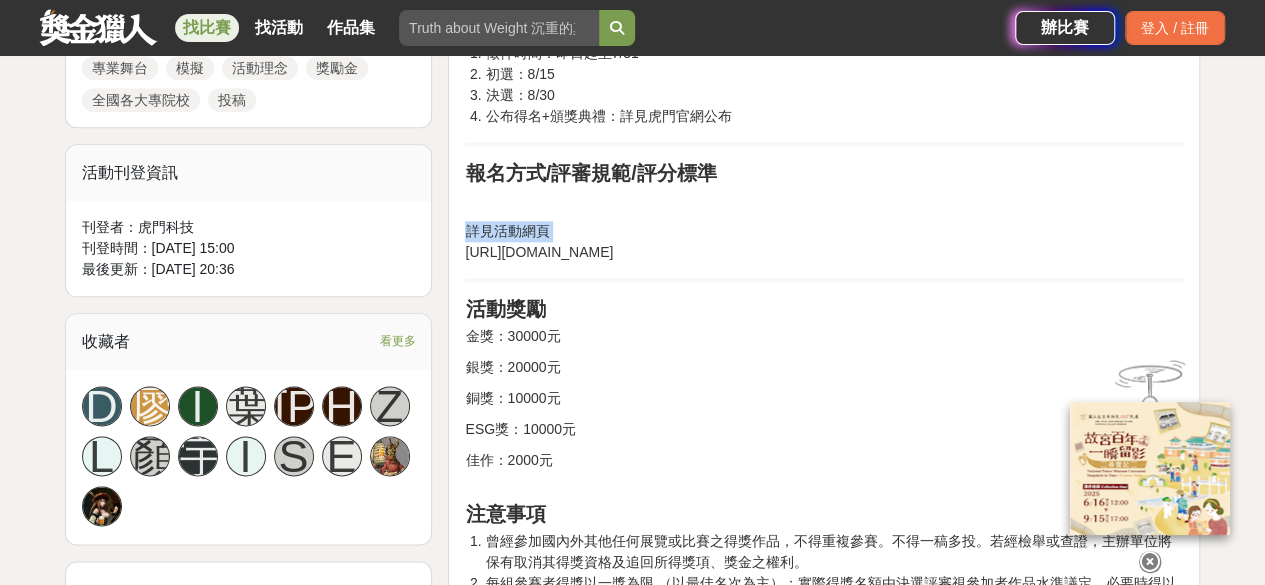 click on "前言 本次大賽是專為大專院校學生設計，並以獎勵競賽形式舉辦。 為了給更多充滿熱情的學生提供展示平台!! 這不僅是一場競賽，更是一個專業舞台， 讓充滿熱情與創意的你， 大放異彩!!! 參賽資格 1.全國各大專院校在校學生( 含碩、博士生 )，皆可參加。 2. 每人限報名一隊，每隊最多3名隊員( 隊員皆須符合第1項資格 )，並可邀請1-2位指導老師。 參賽方式 1. 須使用虎門科技股份有限公司提供之軟體進行模擬，模擬後的成果需傳達本主題活動理念。 2. 投稿作品不限已發表、未發表或將發表之作品，符合以上資格皆可參賽。 活動時程 徵件時間：即日起至7/31 初選：8/15 決選：8/30 公布得名+頒獎典禮：詳見虎門官網公布 報名方式/評審規範/評分標準   詳見活動網頁 https://www.cadmen.com/mkg/6196d3ed-3b7d-487c-b109-dfca759e597b 活動獎勵 金獎：30000元 銀獎：20000元 銅獎：10000元" at bounding box center [824, 741] 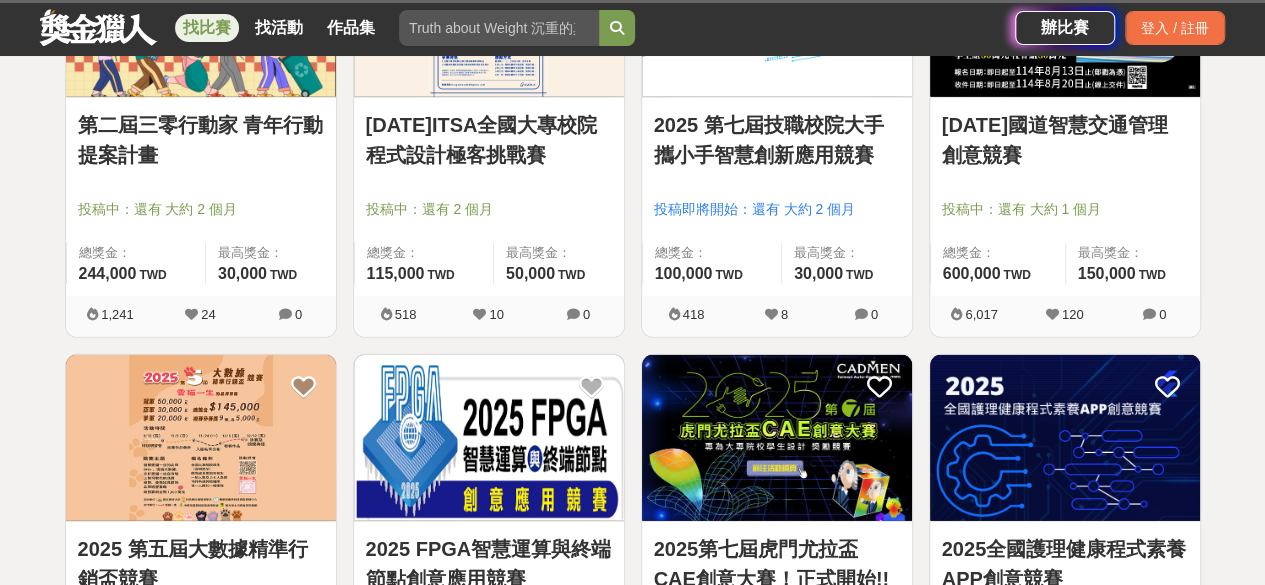 scroll, scrollTop: 2676, scrollLeft: 0, axis: vertical 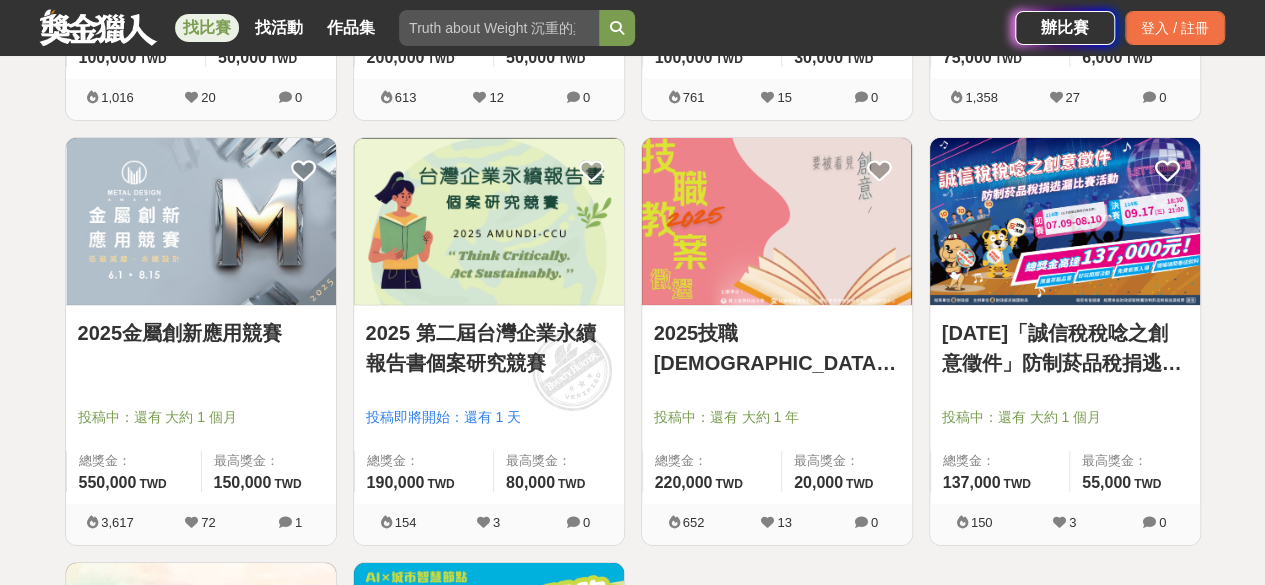 drag, startPoint x: 1256, startPoint y: 400, endPoint x: 1257, endPoint y: 425, distance: 25.019993 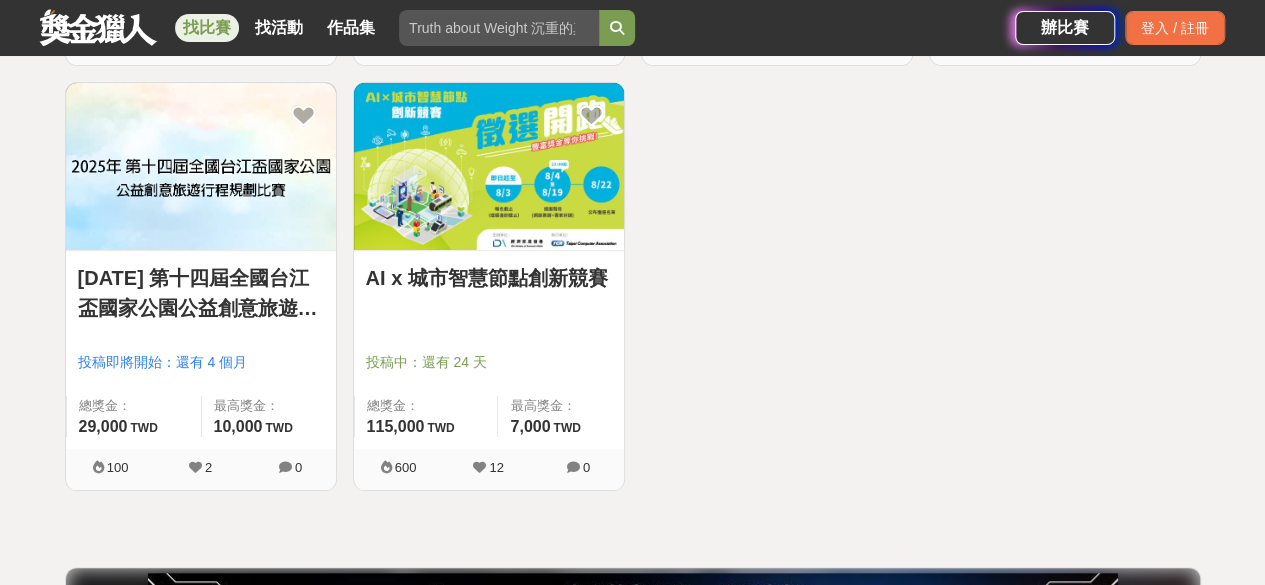 scroll, scrollTop: 3711, scrollLeft: 0, axis: vertical 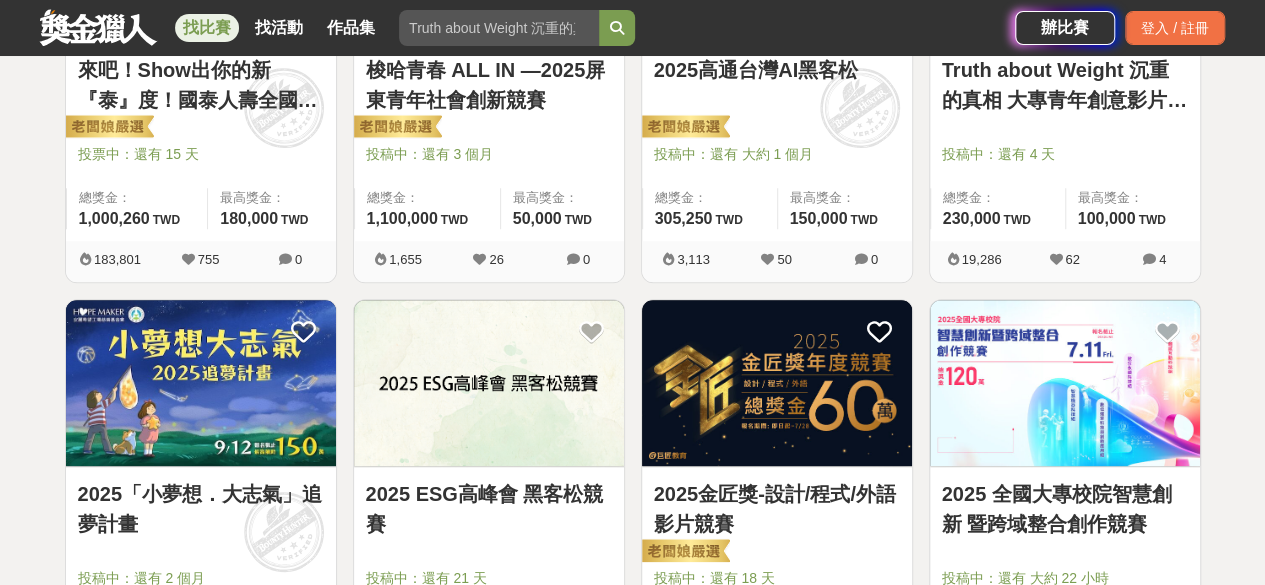 click on "2025 ESG高峰會 黑客松競賽" at bounding box center [489, 509] 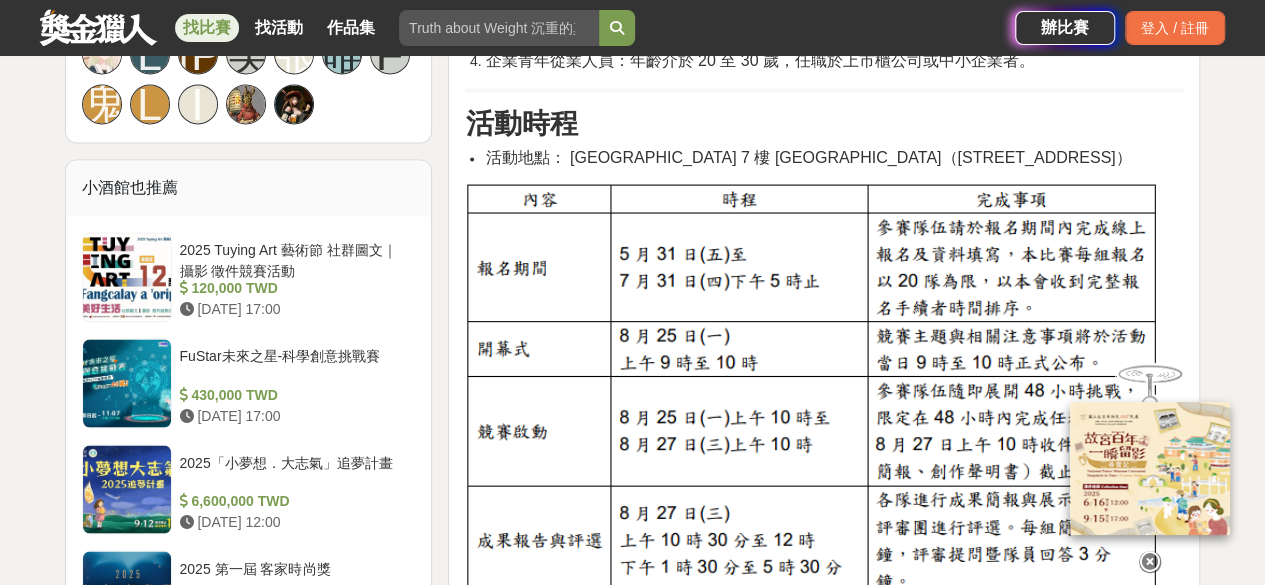 scroll, scrollTop: 1528, scrollLeft: 0, axis: vertical 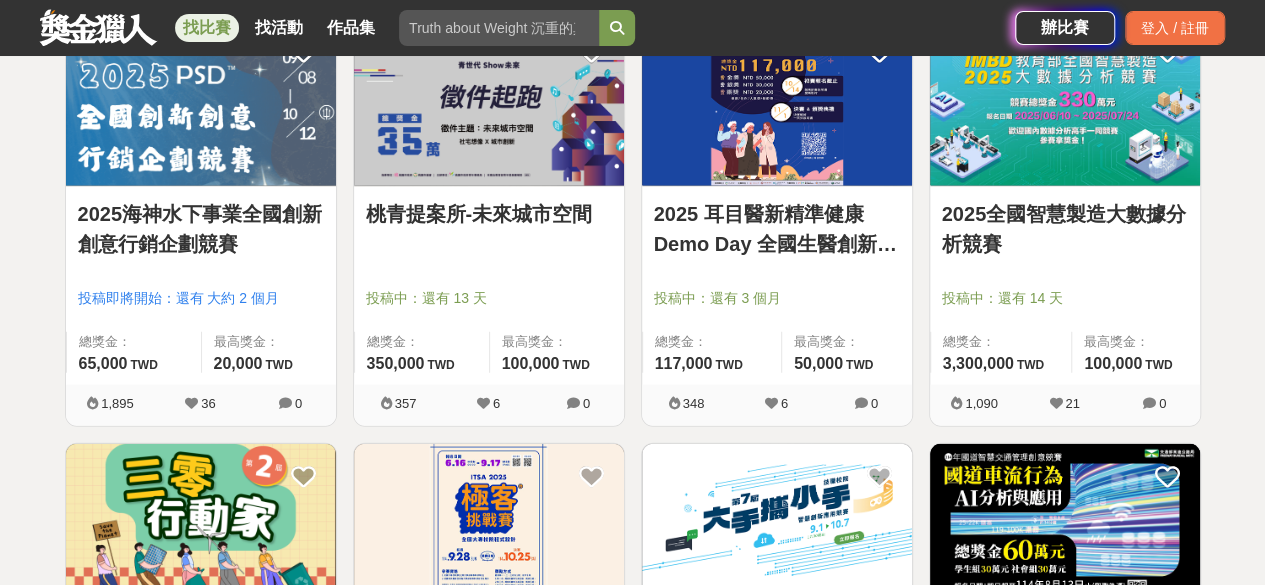 click on "2025 耳目醫新精準健康 Demo Day 全國生醫創新創業競賽" at bounding box center (777, 229) 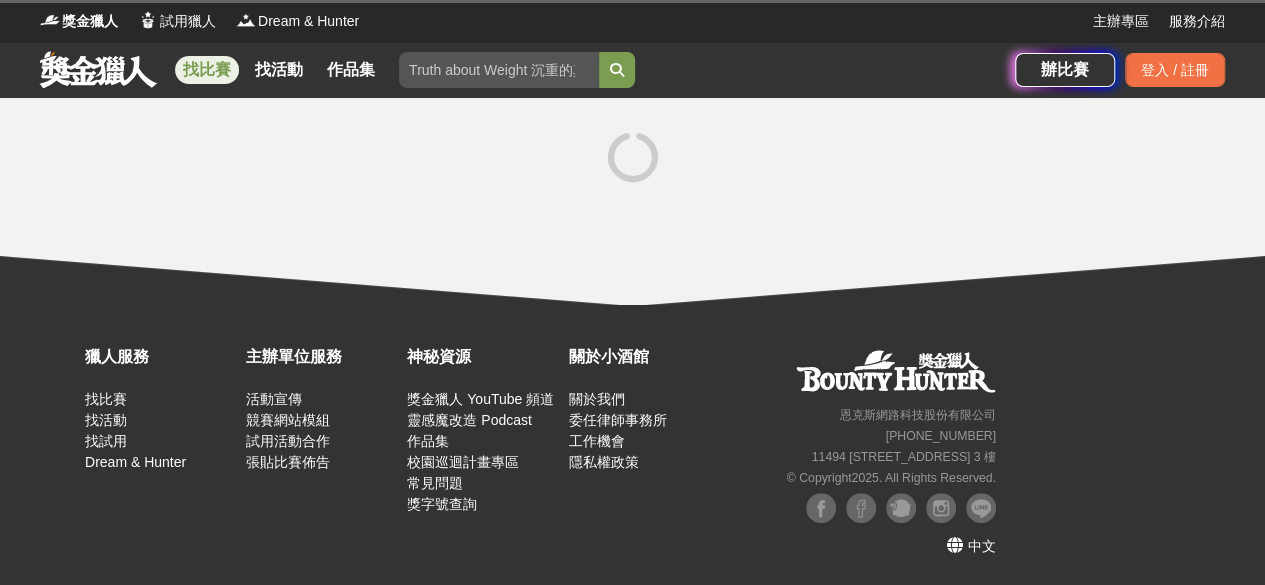 scroll, scrollTop: 0, scrollLeft: 0, axis: both 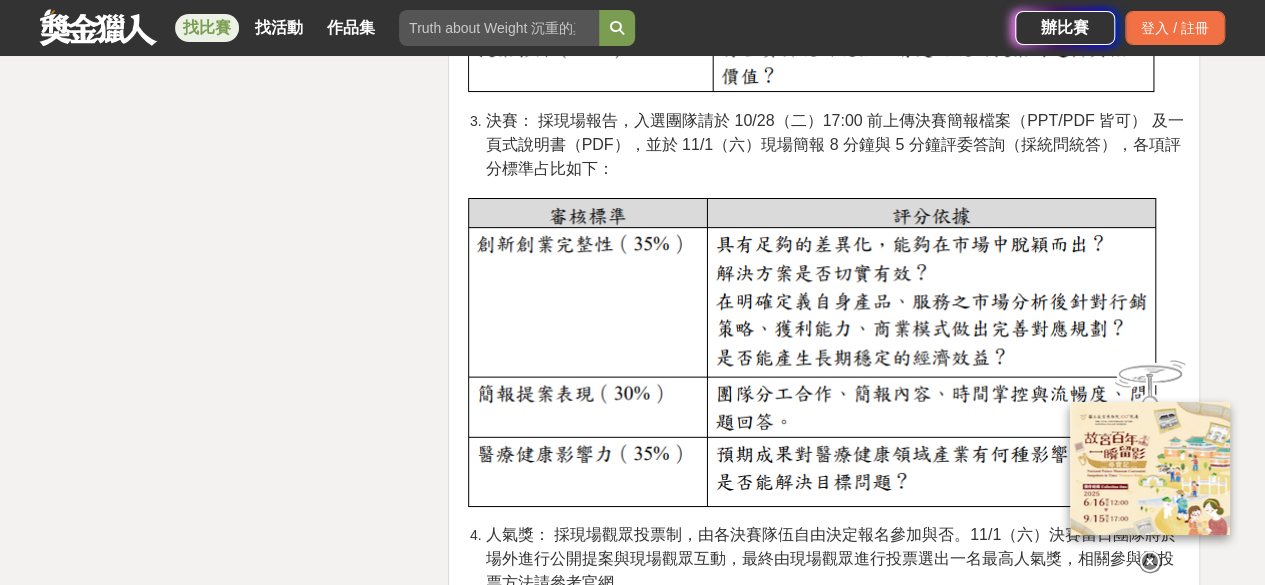 drag, startPoint x: 1252, startPoint y: 341, endPoint x: 1249, endPoint y: 351, distance: 10.440307 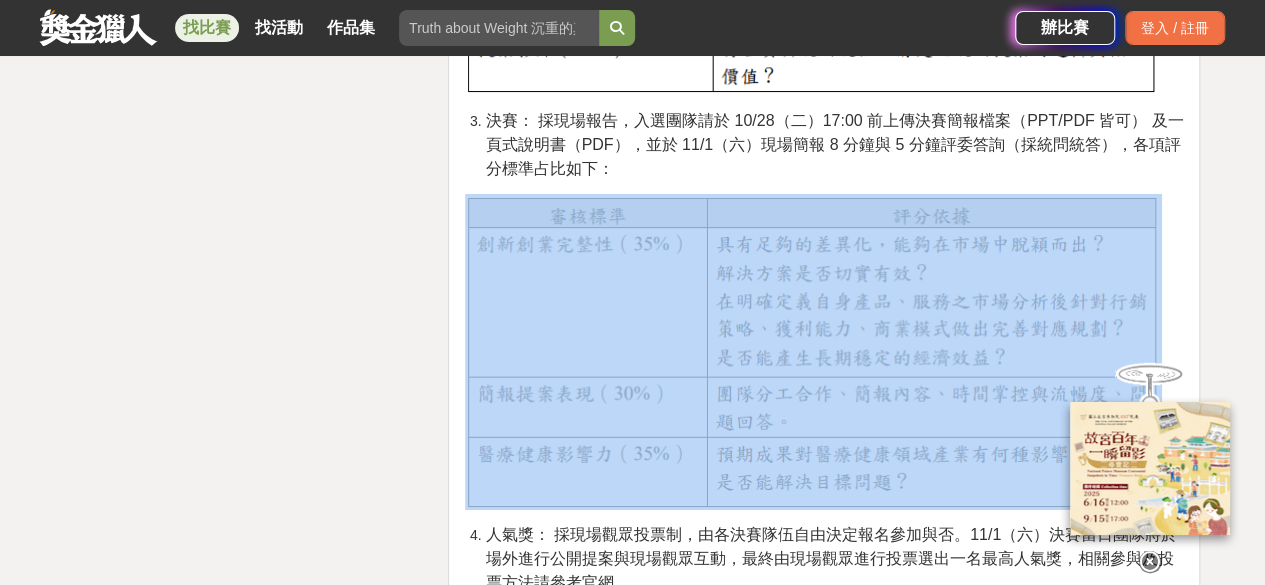 drag, startPoint x: 1268, startPoint y: 320, endPoint x: 1279, endPoint y: 178, distance: 142.42542 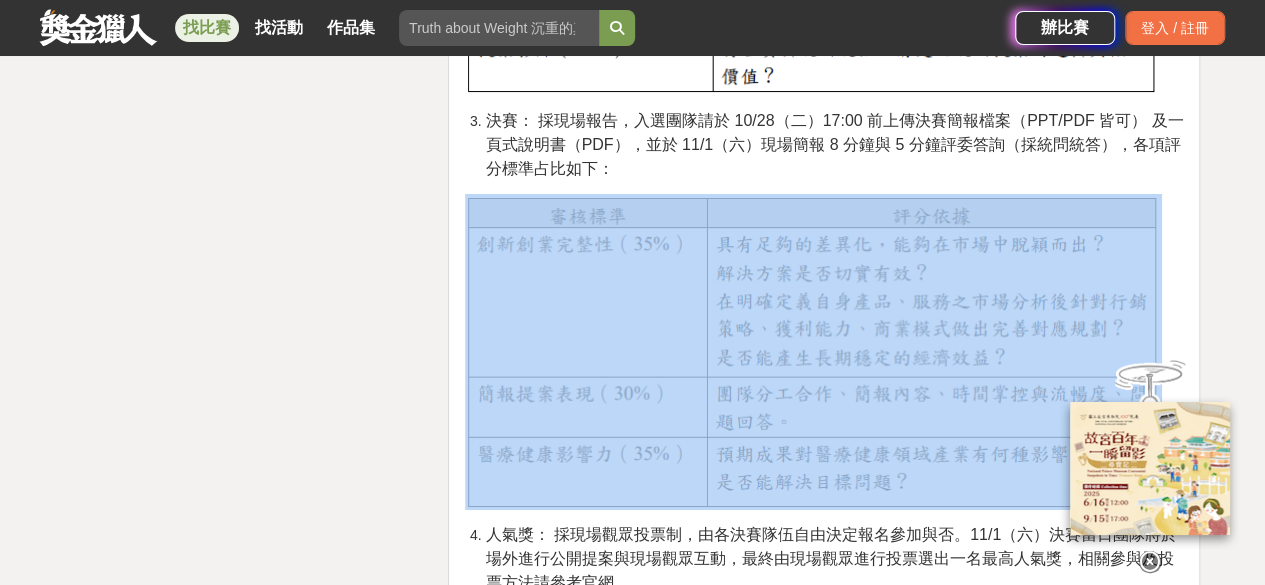 click on "獎金獵人 試用獵人 Dream & Hunter 主辦專區 服務介紹 找比賽 找活動 作品集 辦比賽 登入 / 註冊 大家都在看 來吧！Show出你的新『泰』度！國泰人壽全國創意行銷提案&圖文競賽 2025-06-27 17:00 2025「Art on Climate」國際繪畫比賽 2025-07-31 00:00 2025金匠獎-設計/程式/外語影片競賽 2025-07-28 23:00 2025 耳目醫新精準健康 Demo Day 全國生醫創新創業競賽 收藏 前往比賽網站 總獎金 117,000   TWD 最高獎金 50,000   TWD 身分限制 大專院校(含研究所) 國籍/地區限制 不限 348 6 0 分享至 收藏 前往比賽網站 時間走期 投稿中 徵件期間 2025-06-26 00:00  至  2025-10-14 17:00 主辦單位 臺北醫學大學 跨領域學院 創新創業教育中心 協辦/執行： 教育部 精準健康產業跨領域人才培育計畫 電話： (02) 2736-1661-2848 Email： tmucxcy@tmu.edu.tw 國家/地區： 台灣 相關分類與標籤 創業競賽 2025 創新 創業 生醫 健康 國內 大學 Y" at bounding box center [632, 12] 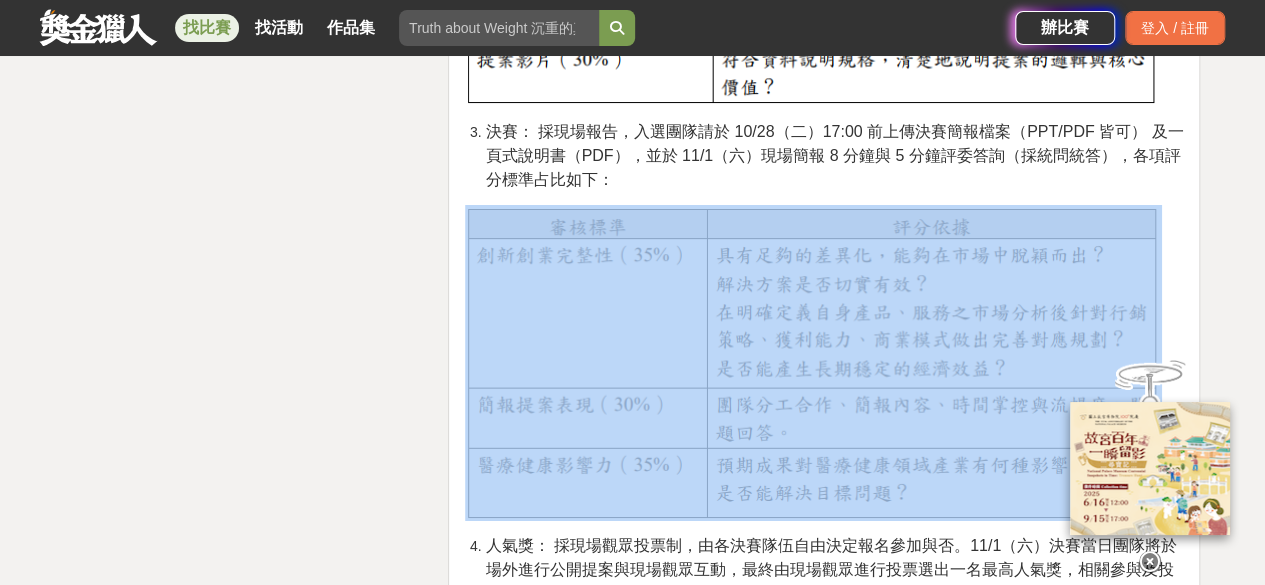 scroll, scrollTop: 3504, scrollLeft: 0, axis: vertical 